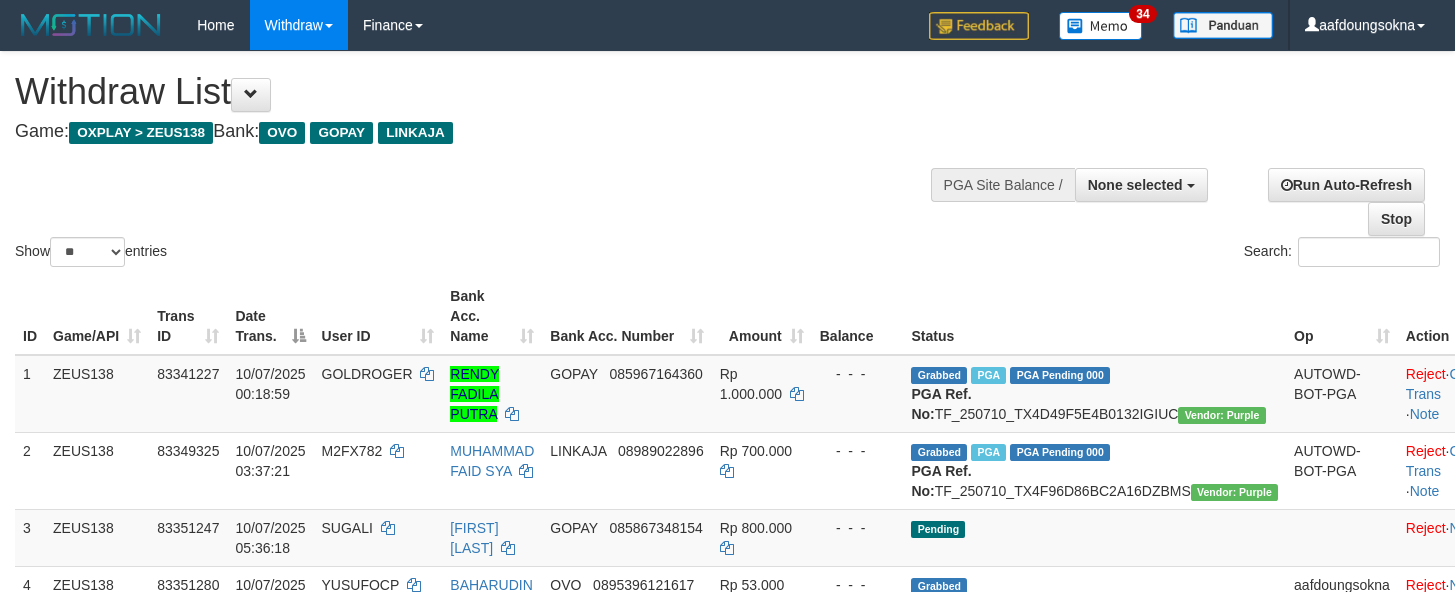 scroll, scrollTop: 354, scrollLeft: 0, axis: vertical 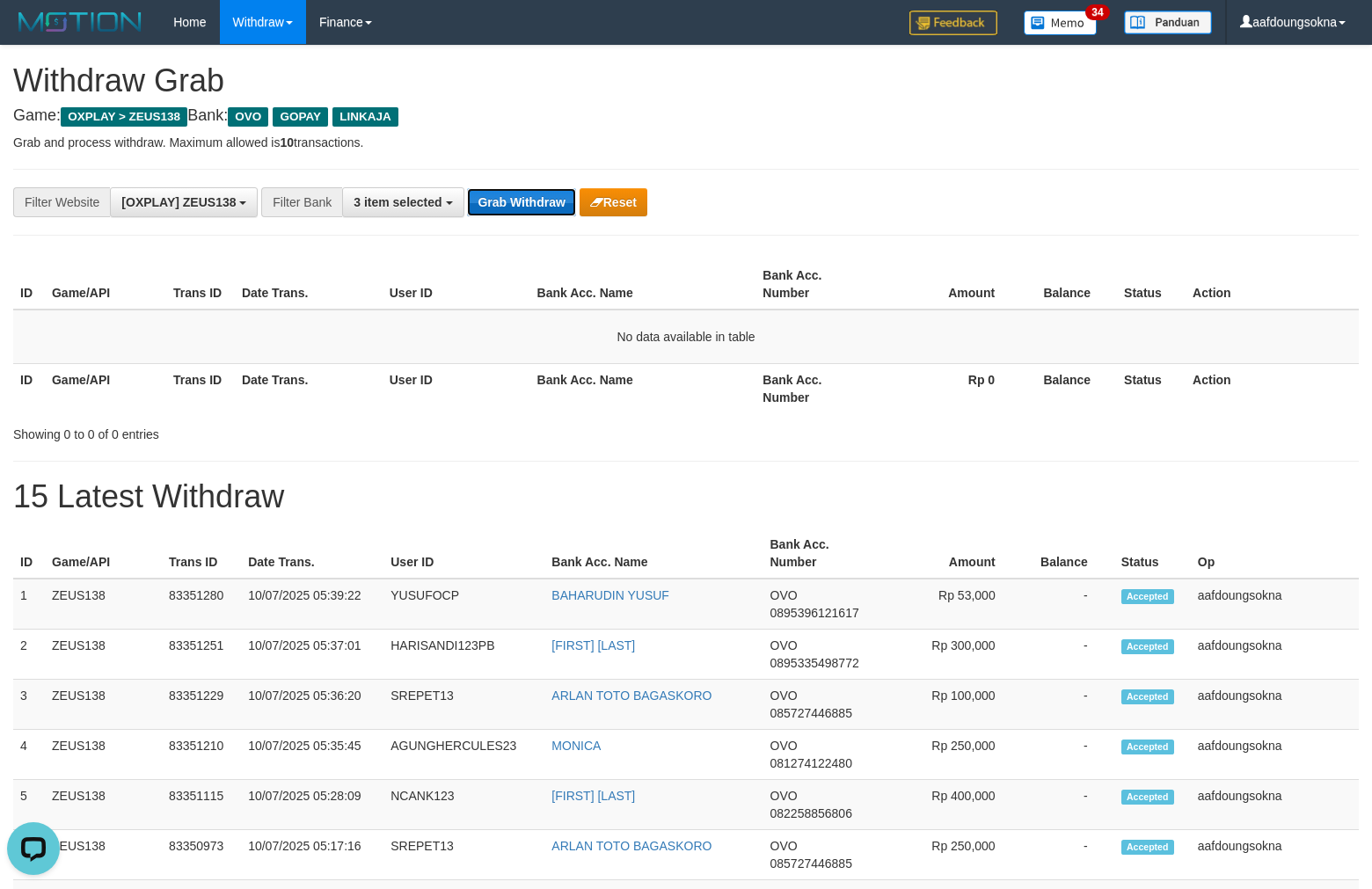 click on "Grab Withdraw" at bounding box center [521, 202] 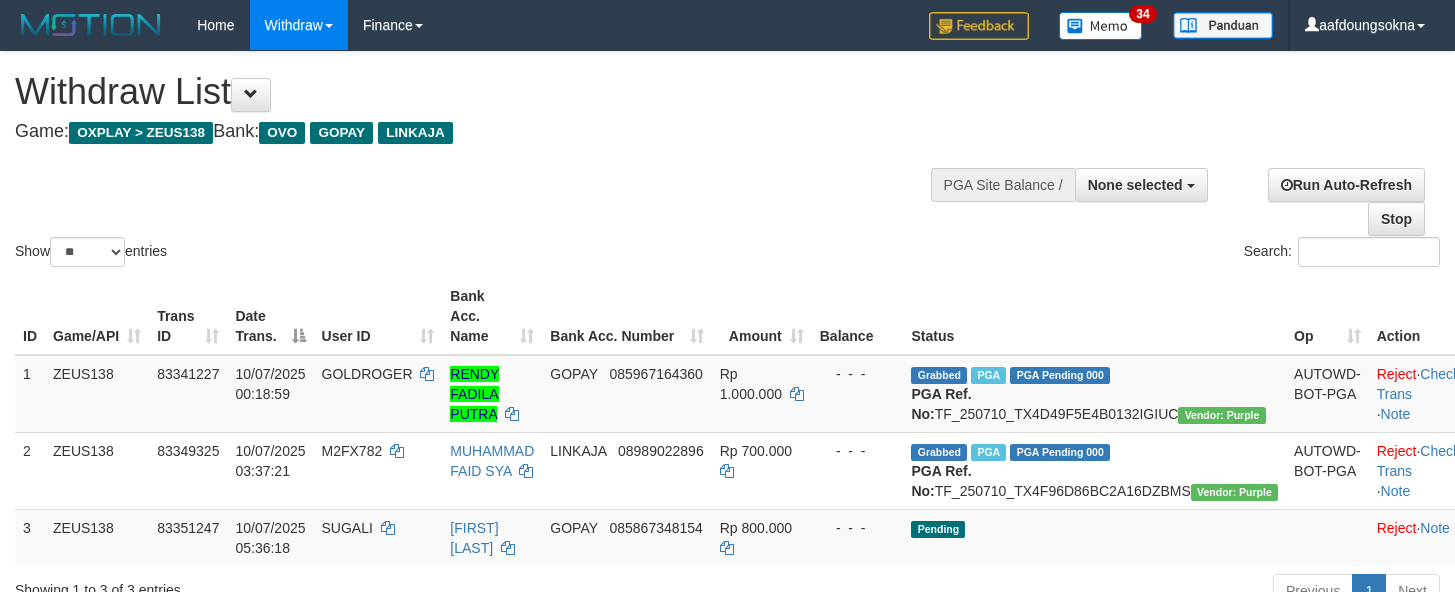 scroll, scrollTop: 354, scrollLeft: 0, axis: vertical 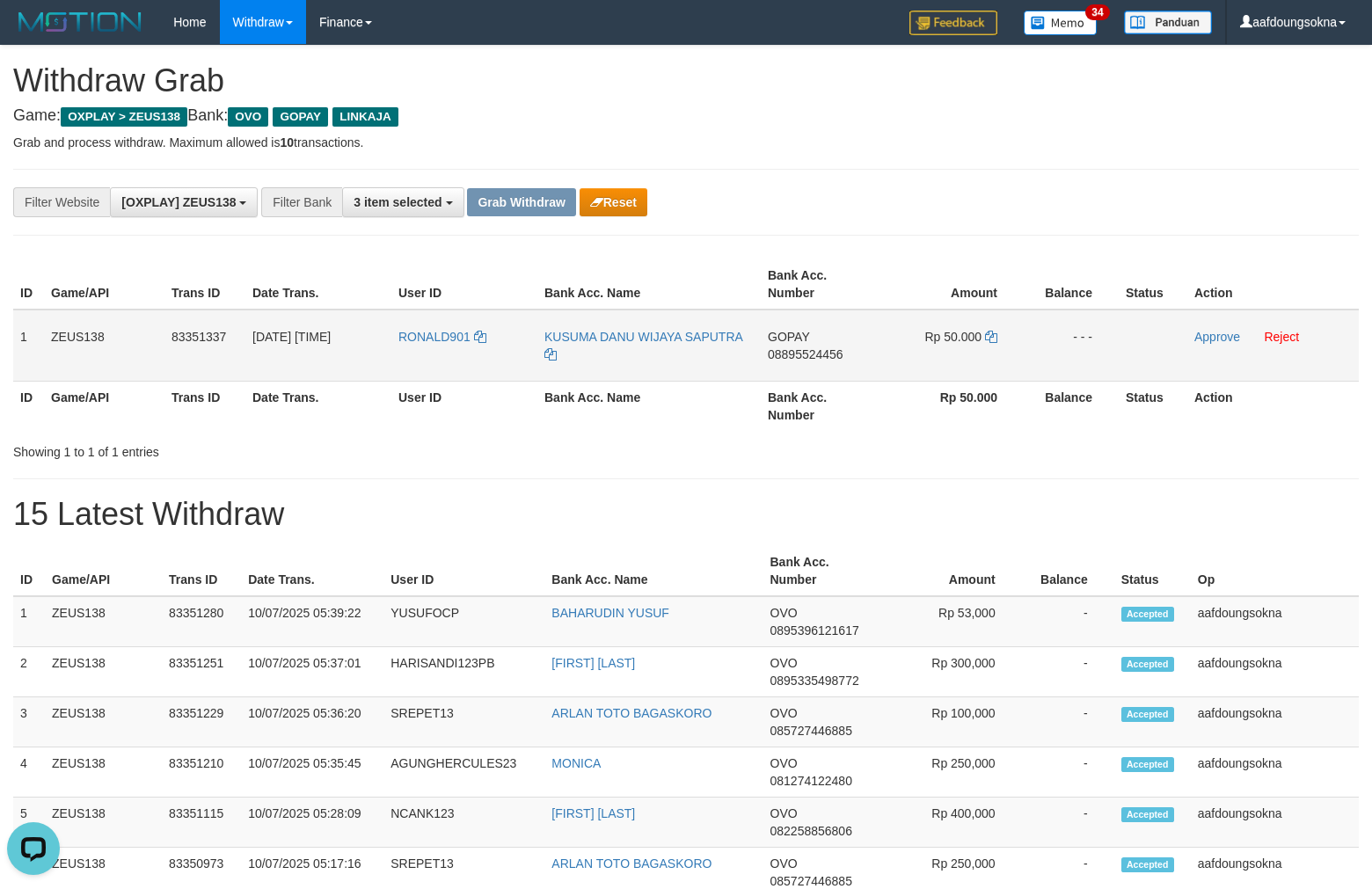 click on "RONALD901" at bounding box center [464, 346] 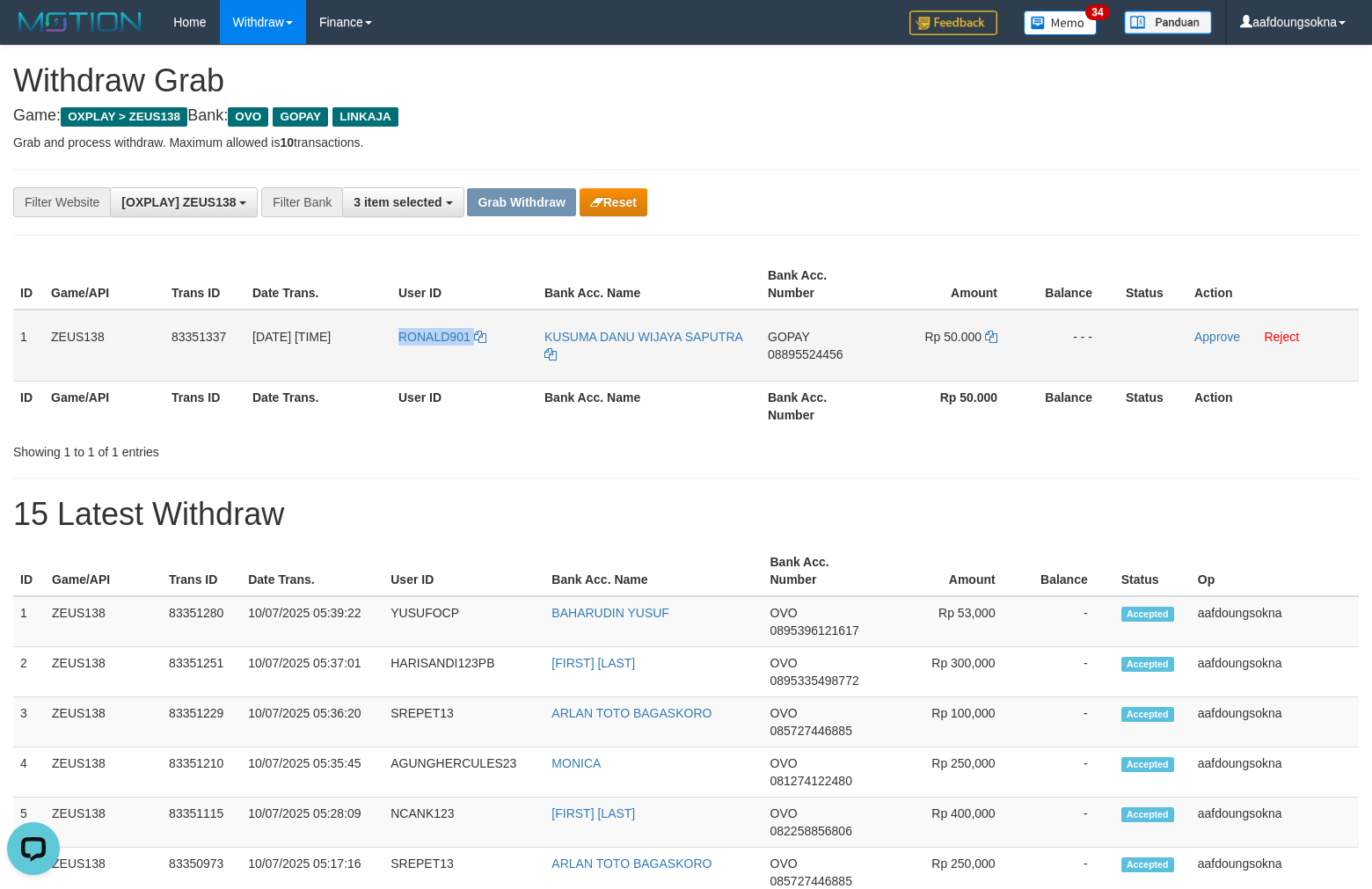 copy on "RONALD901" 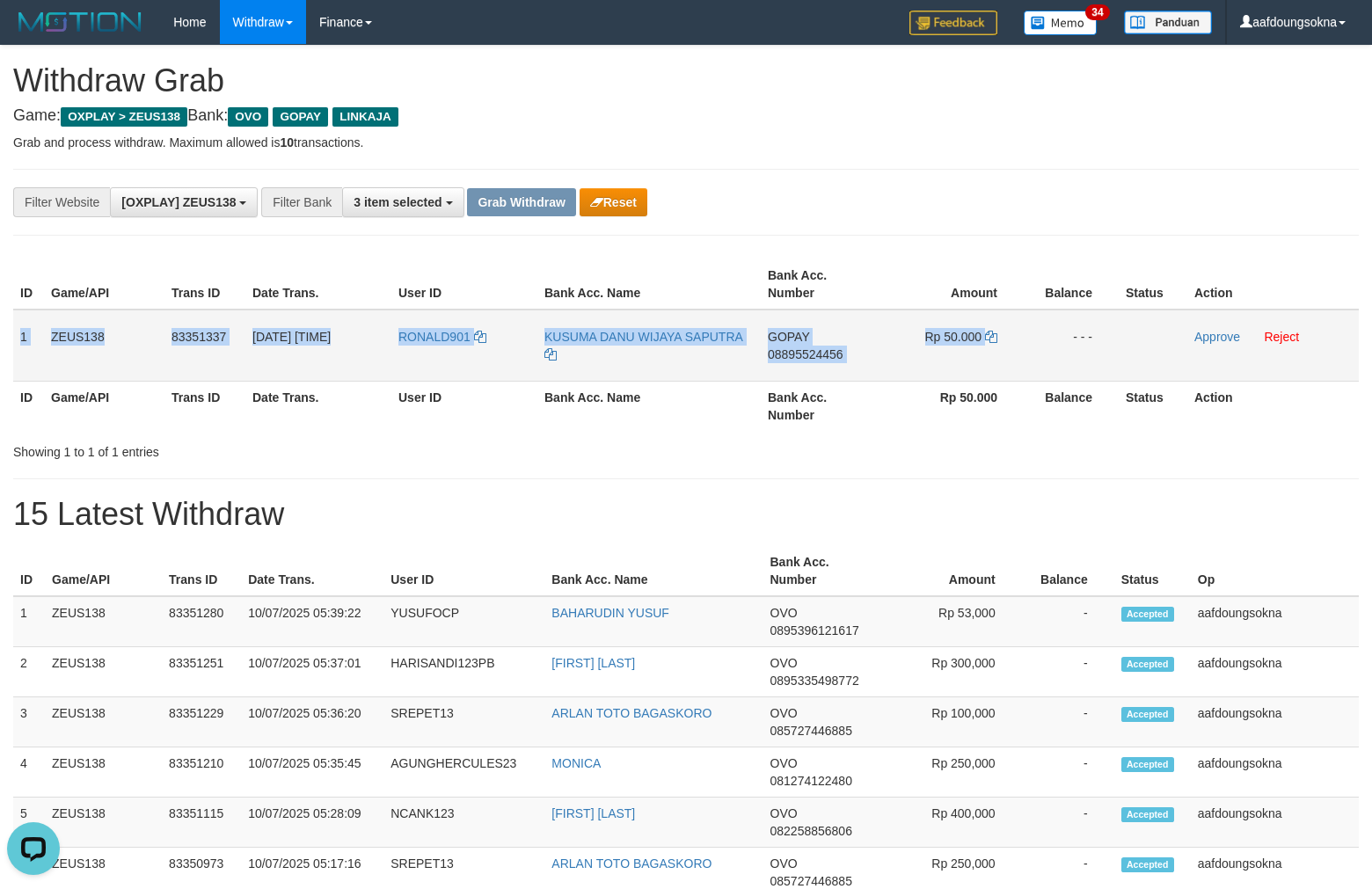 copy on "1
ZEUS138
83351337
10/07/2025 05:42:32
RONALD901
KUSUMA DANU WIJAYA SAPUTRA
GOPAY
08895524456
Rp 50.000" 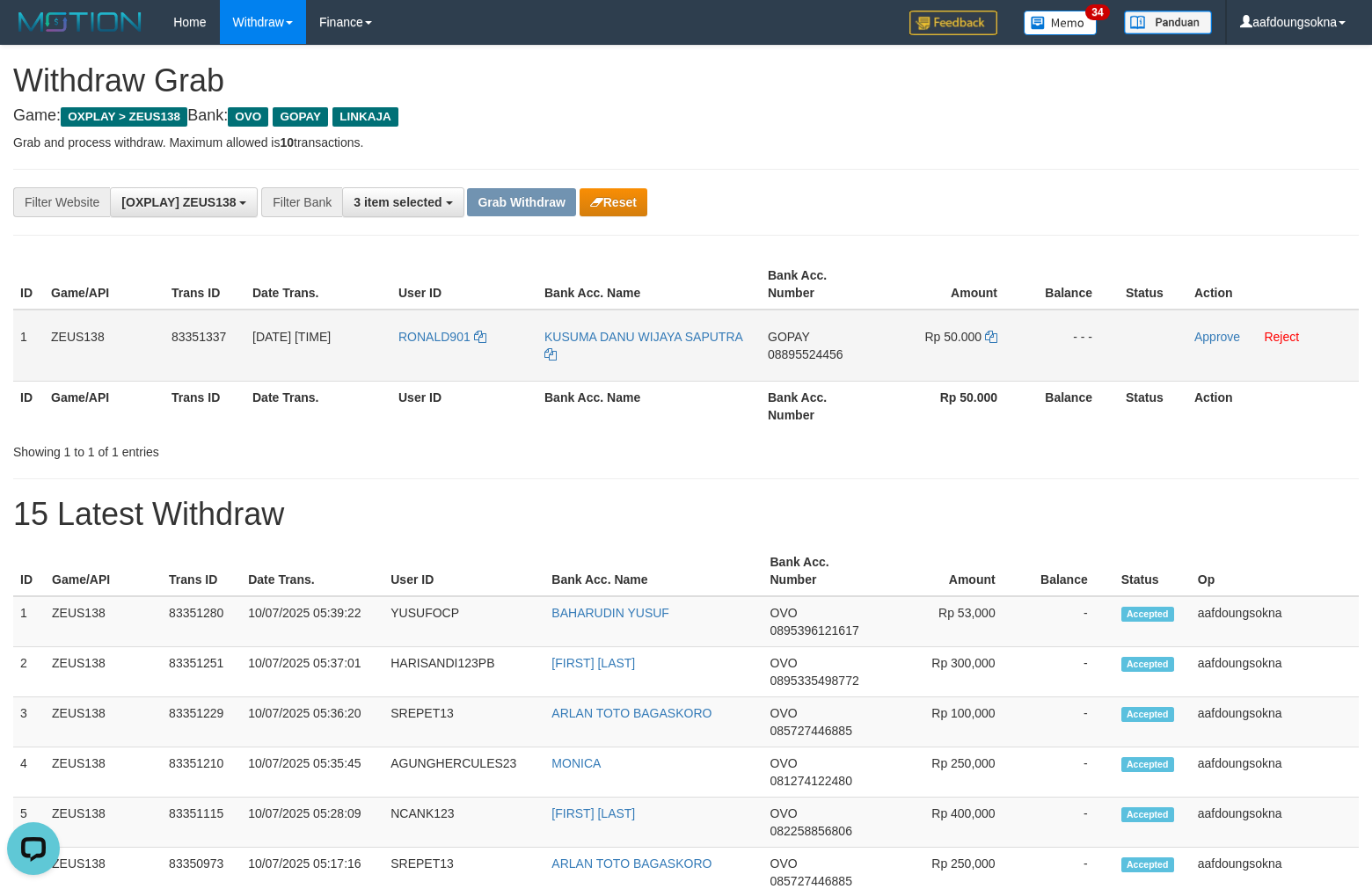 click on "08895524456" at bounding box center (806, 354) 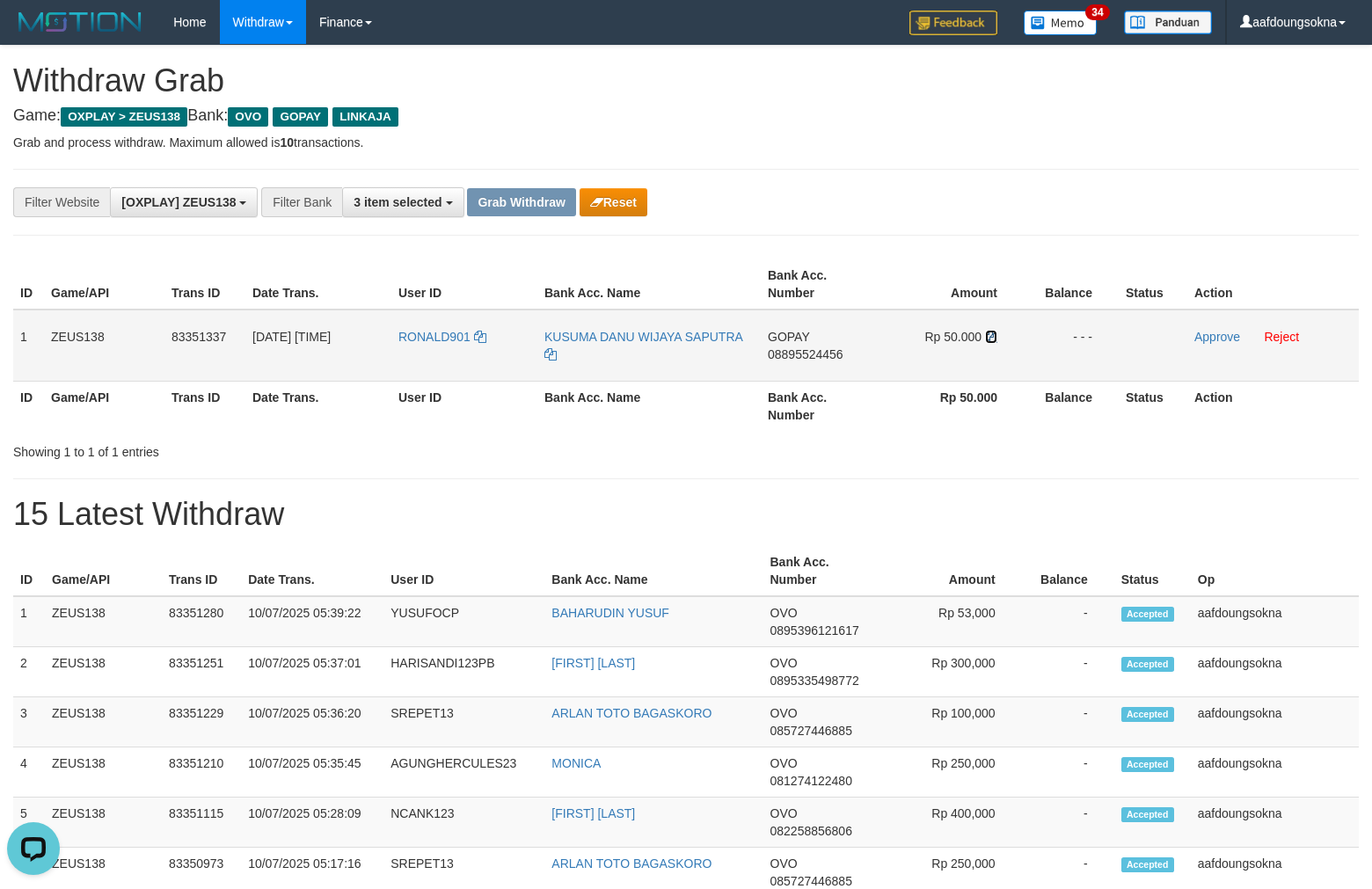 click on "Rp 50.000" at bounding box center (952, 346) 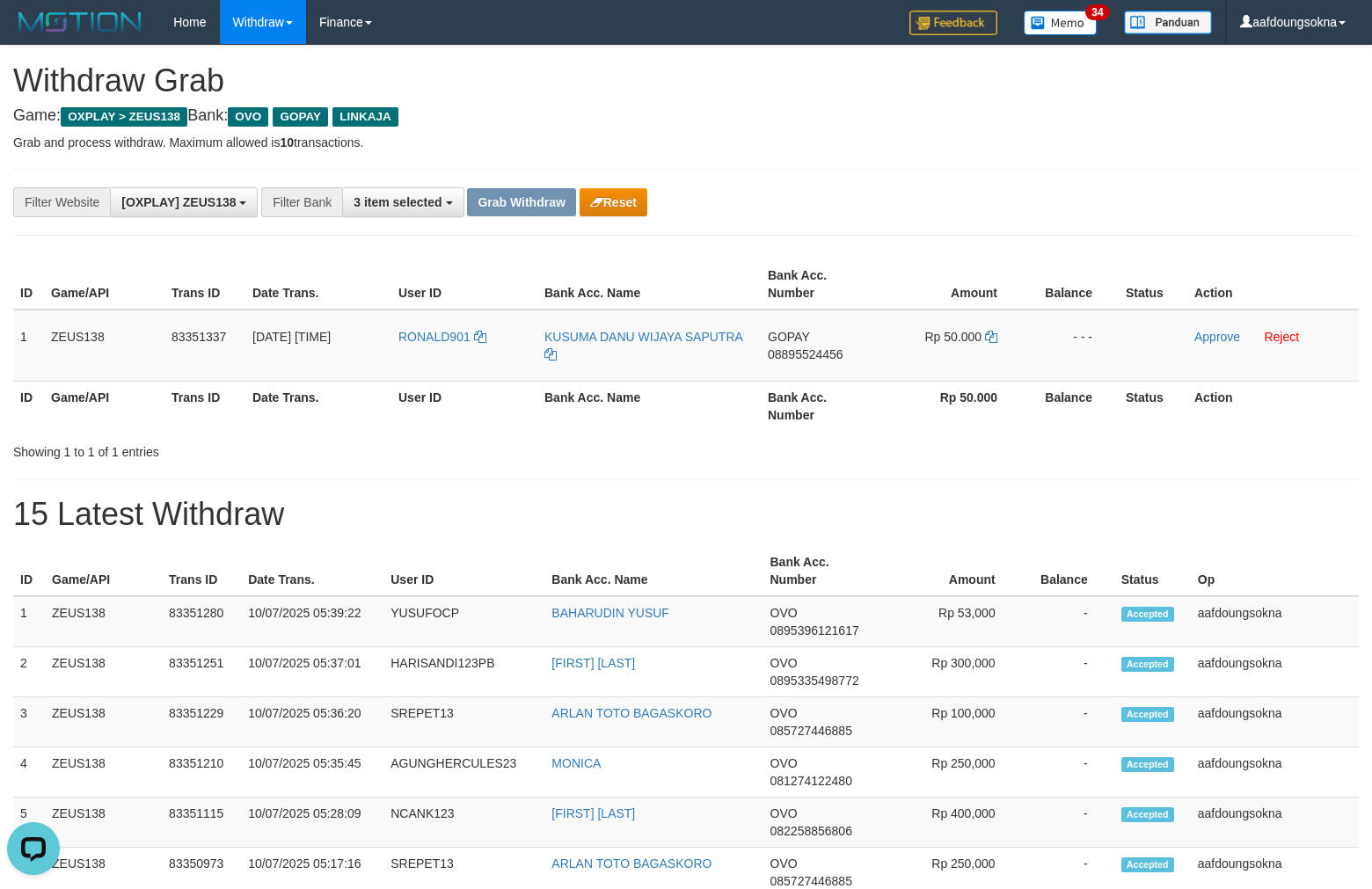 click on "**********" at bounding box center [686, 961] 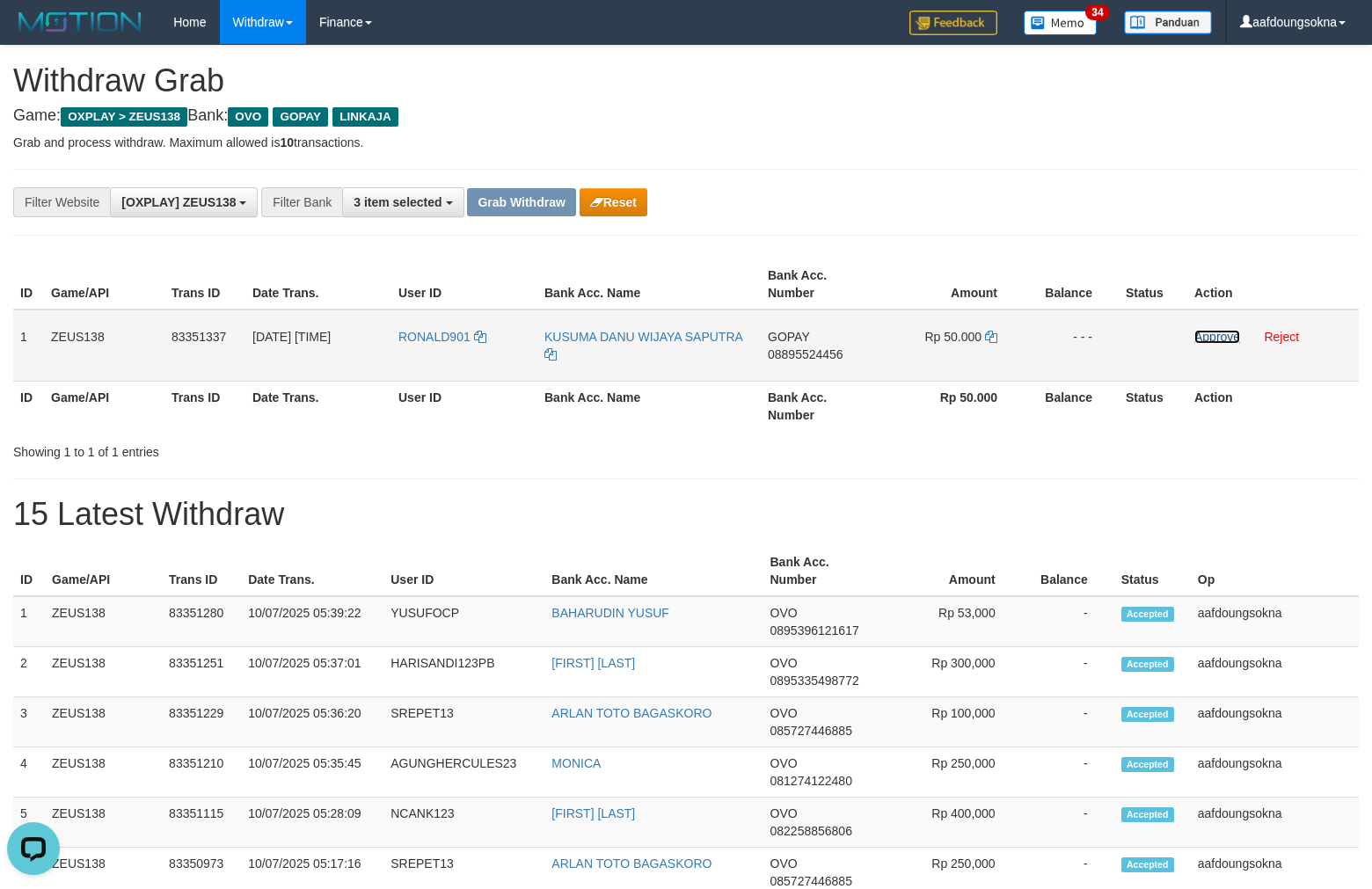 click on "Approve" at bounding box center (1217, 337) 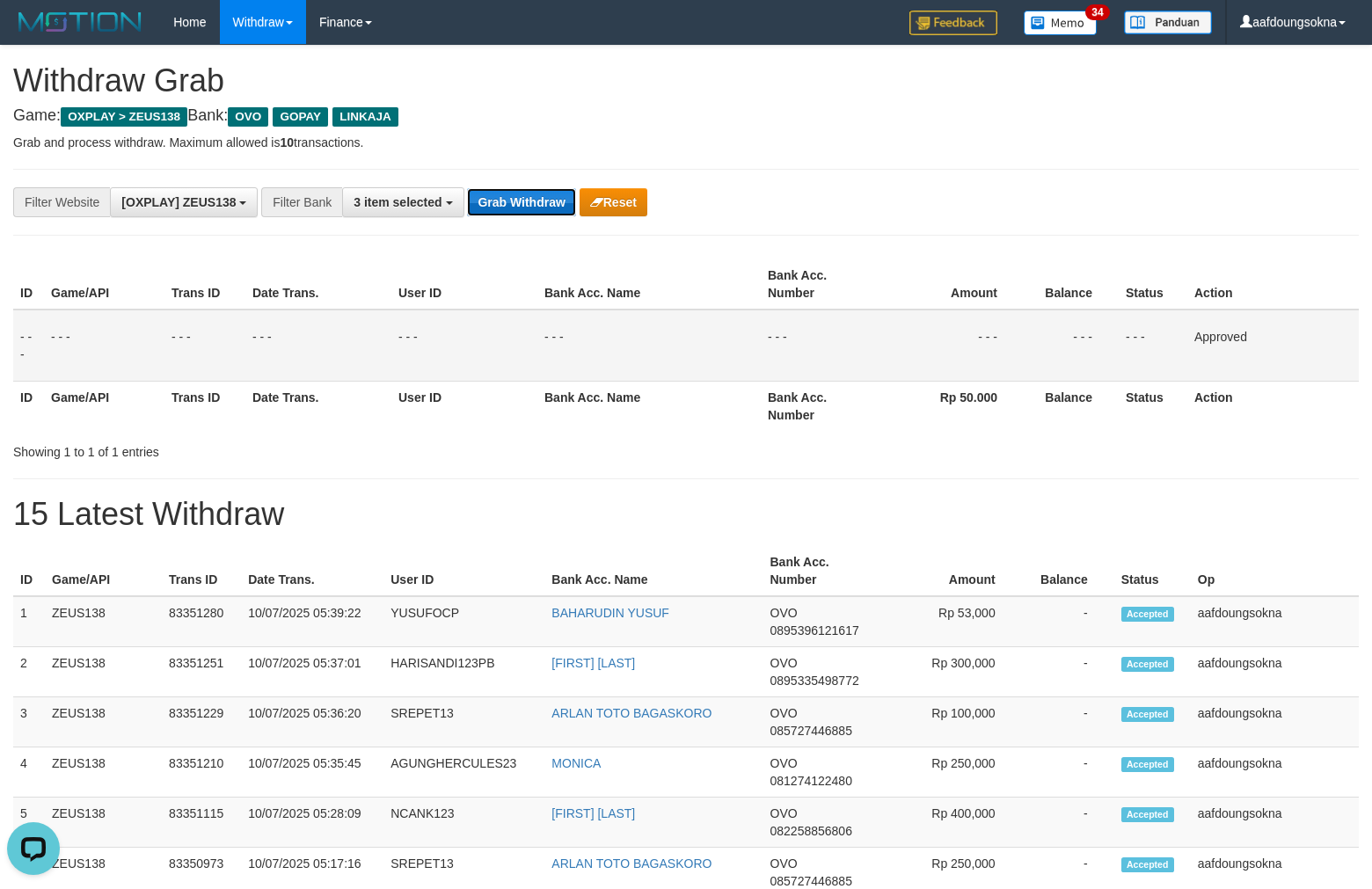 click on "Grab Withdraw" at bounding box center (521, 202) 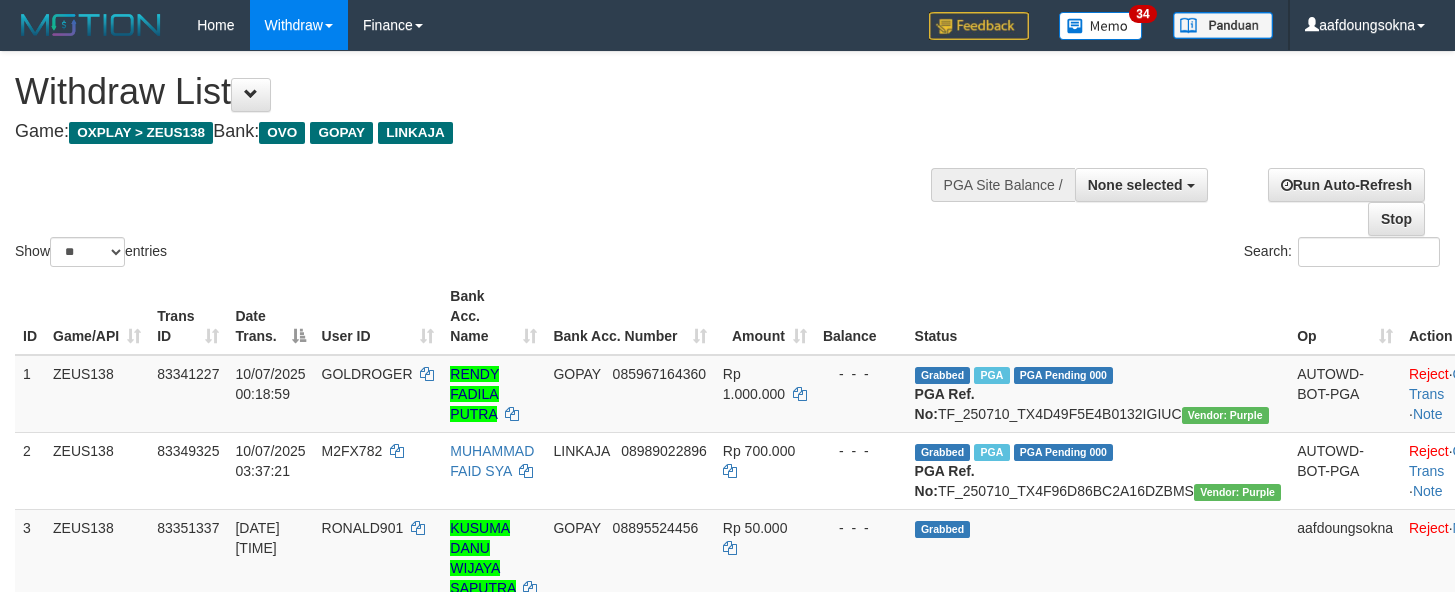 scroll, scrollTop: 356, scrollLeft: 0, axis: vertical 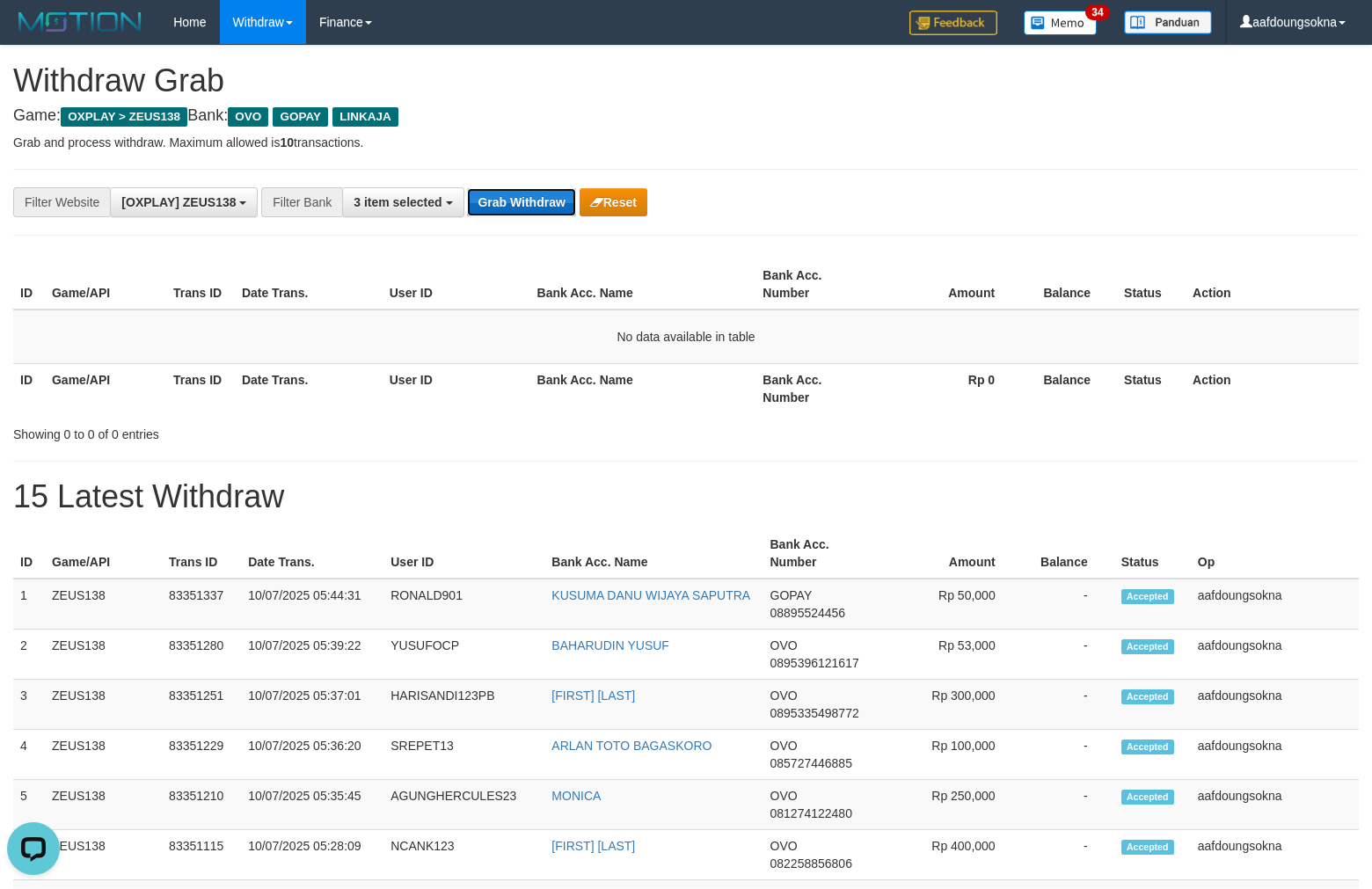 click on "Grab Withdraw" at bounding box center (521, 202) 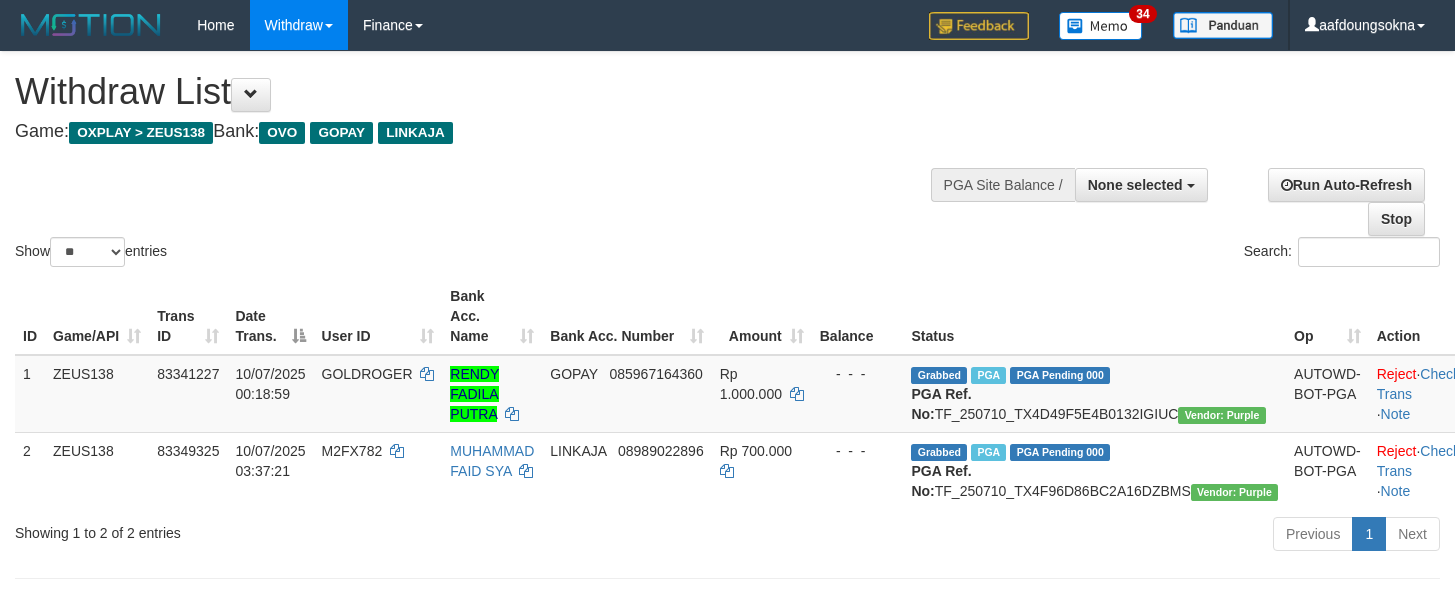 scroll, scrollTop: 356, scrollLeft: 0, axis: vertical 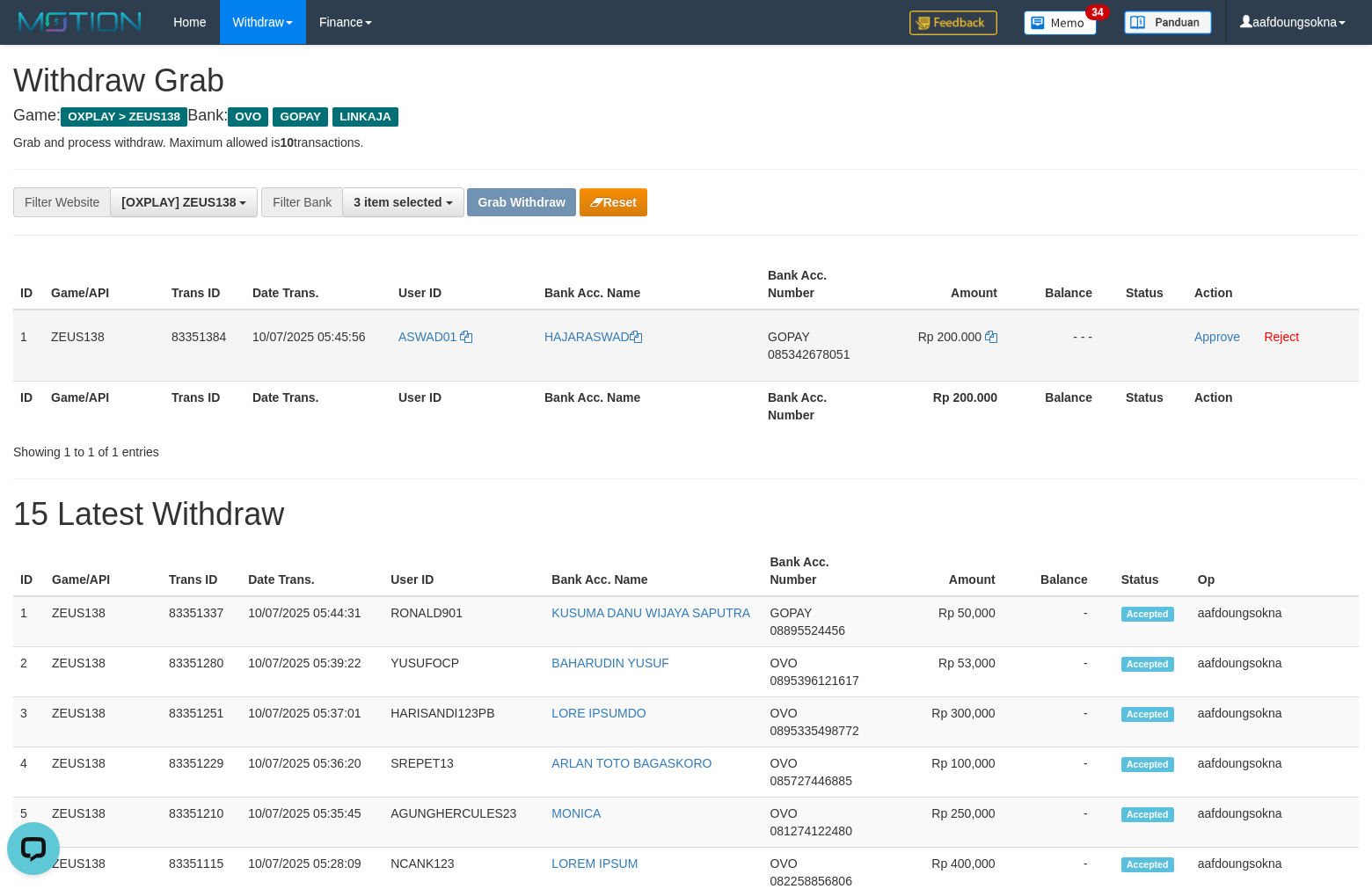 click on "ASWAD01" at bounding box center (464, 346) 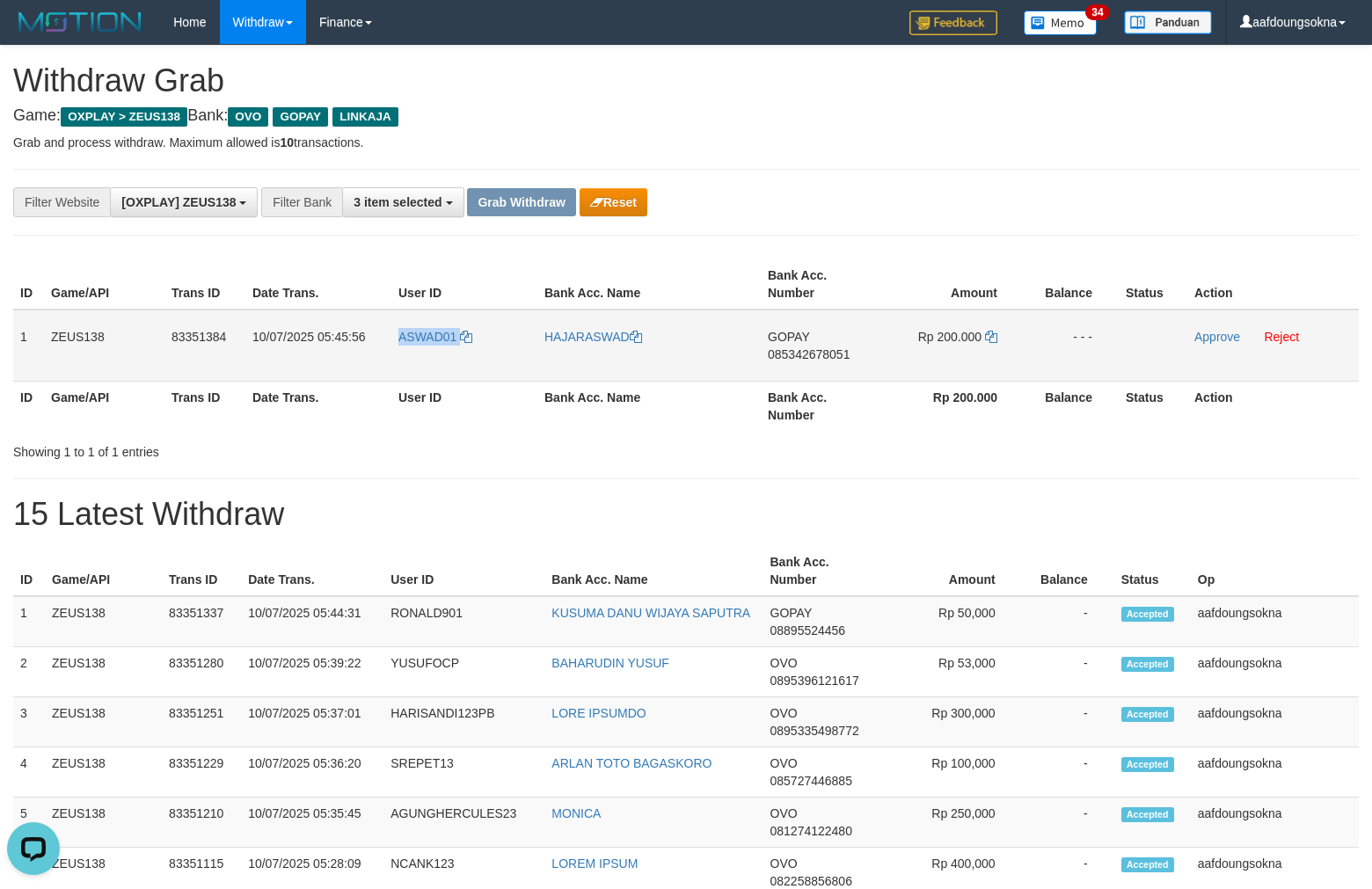 copy on "ASWAD01" 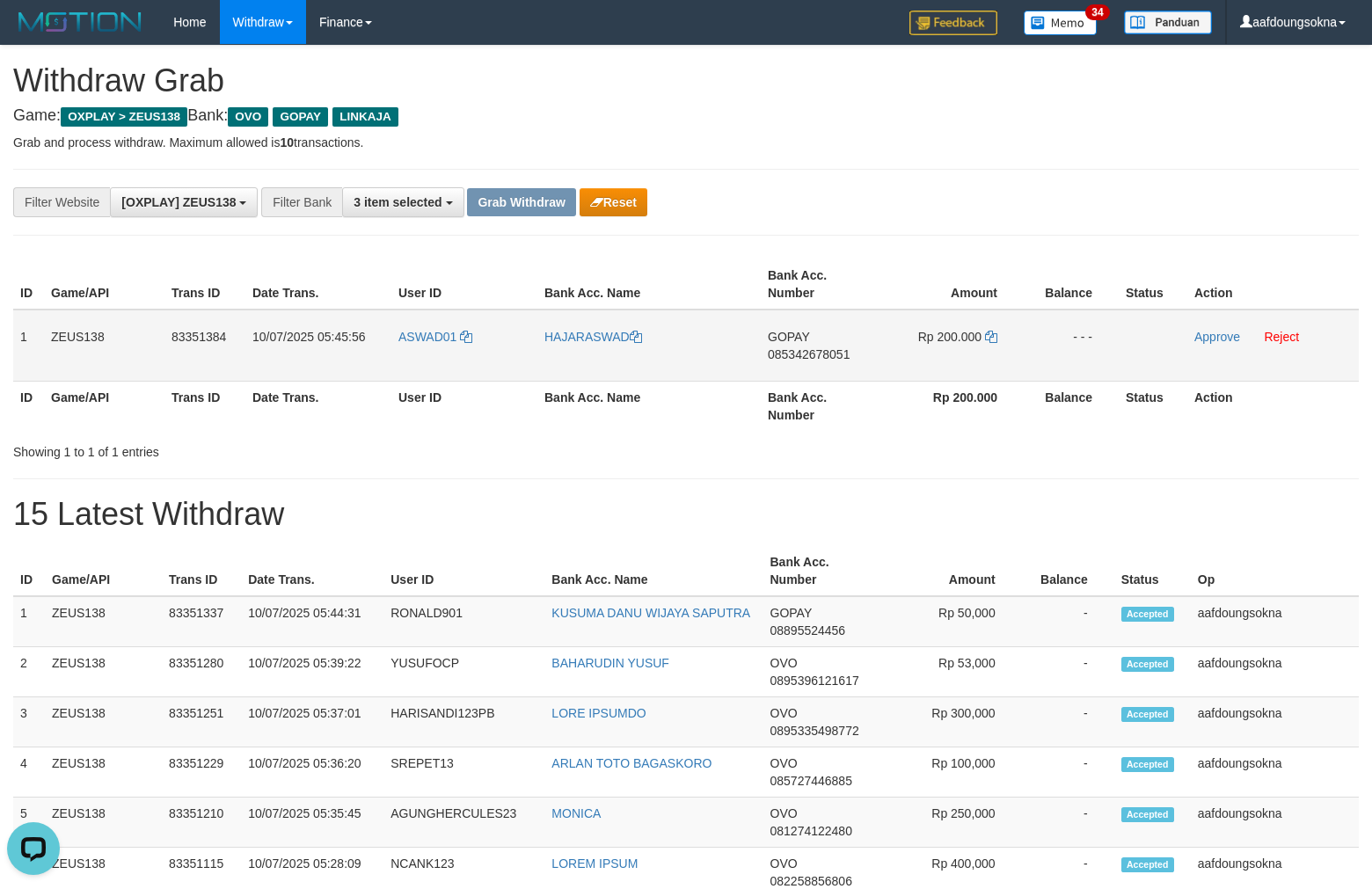 click on "1" at bounding box center [28, 346] 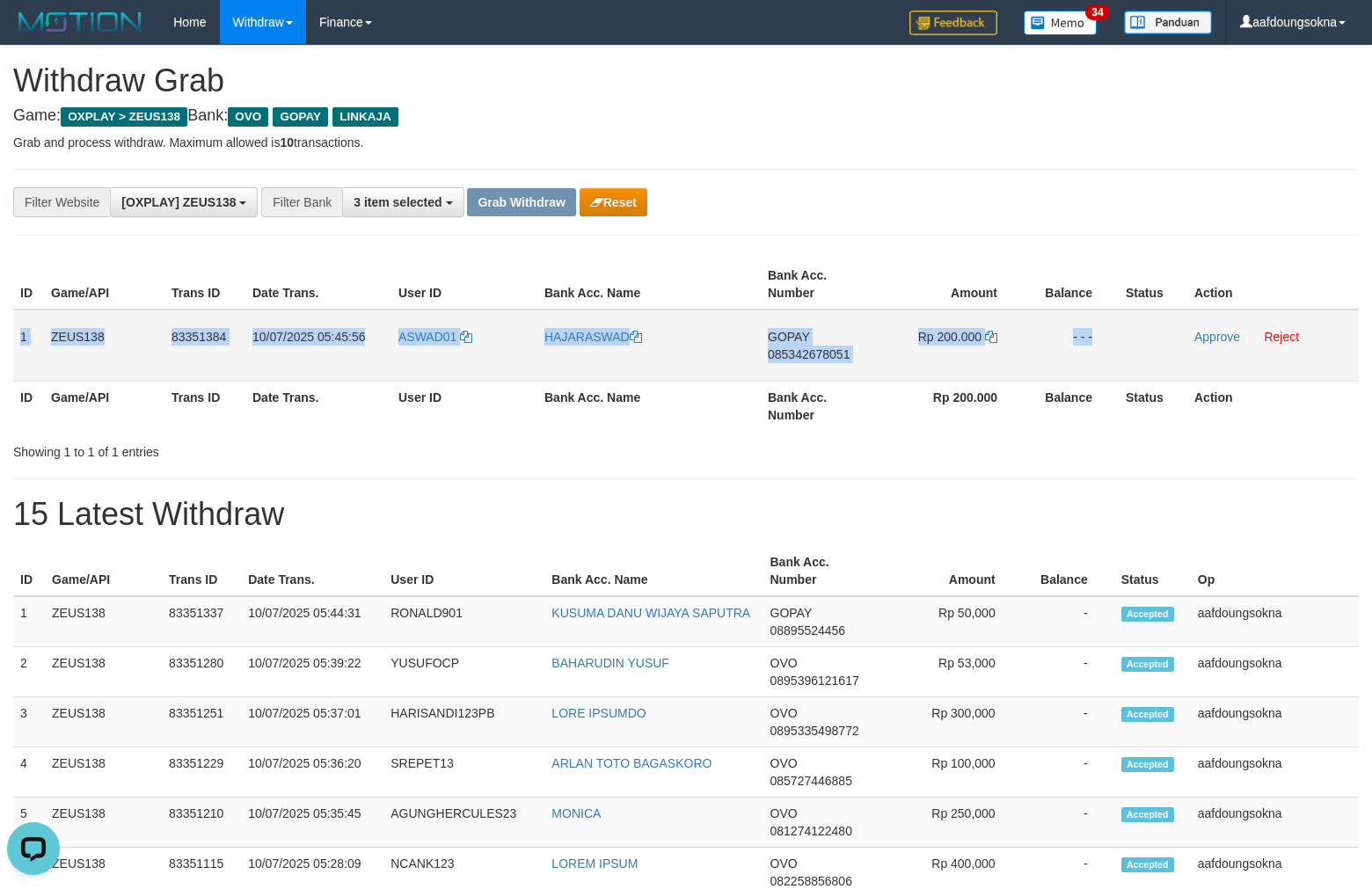 copy on "1
ZEUS138
83351384
10/07/2025 05:45:56
ASWAD01
HAJARASWAD
GOPAY
085342678051
Rp 200.000
- - -" 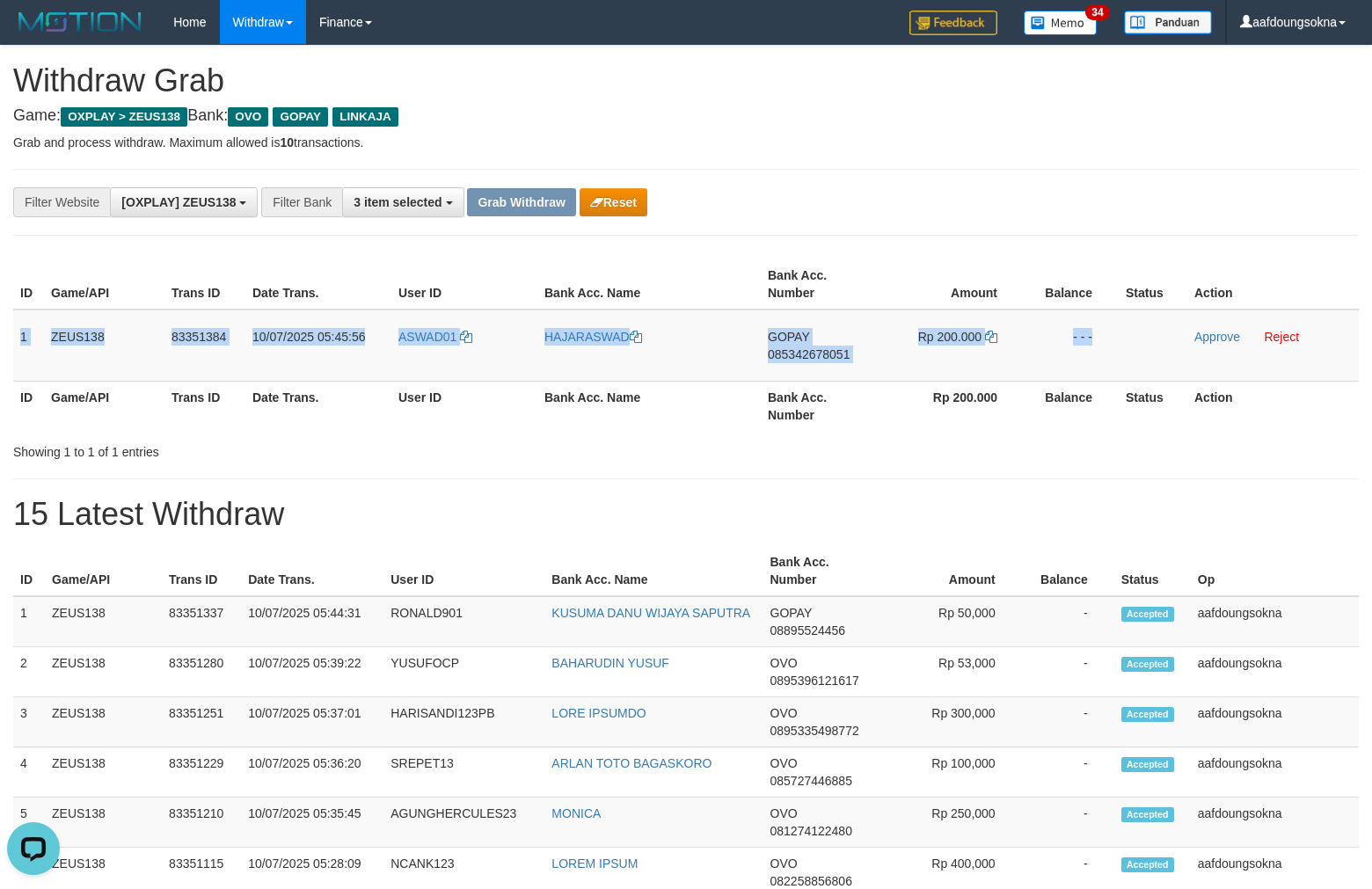 drag, startPoint x: 18, startPoint y: 324, endPoint x: 1383, endPoint y: 359, distance: 1365.4486 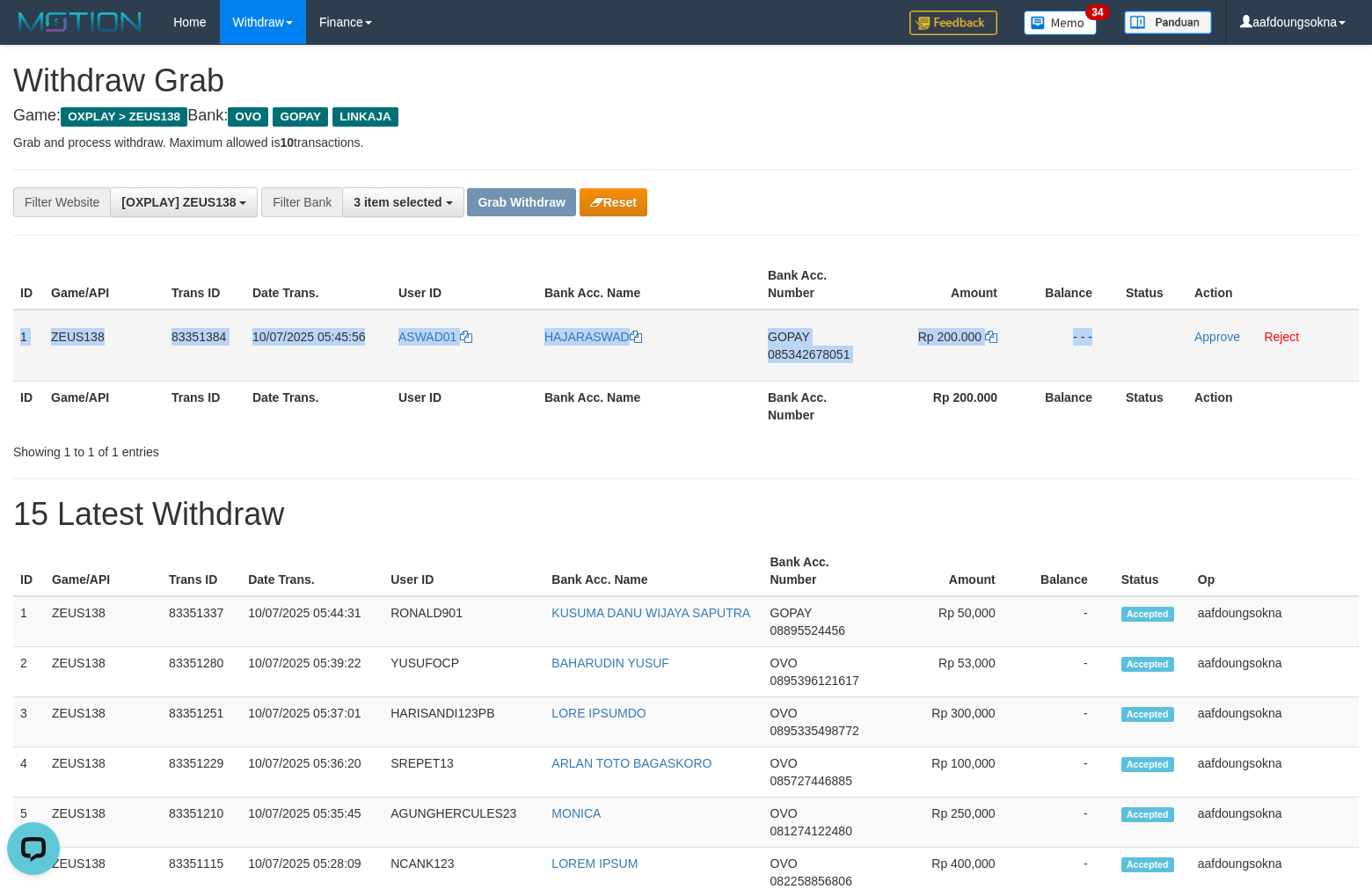 click on "085342678051" at bounding box center [808, 354] 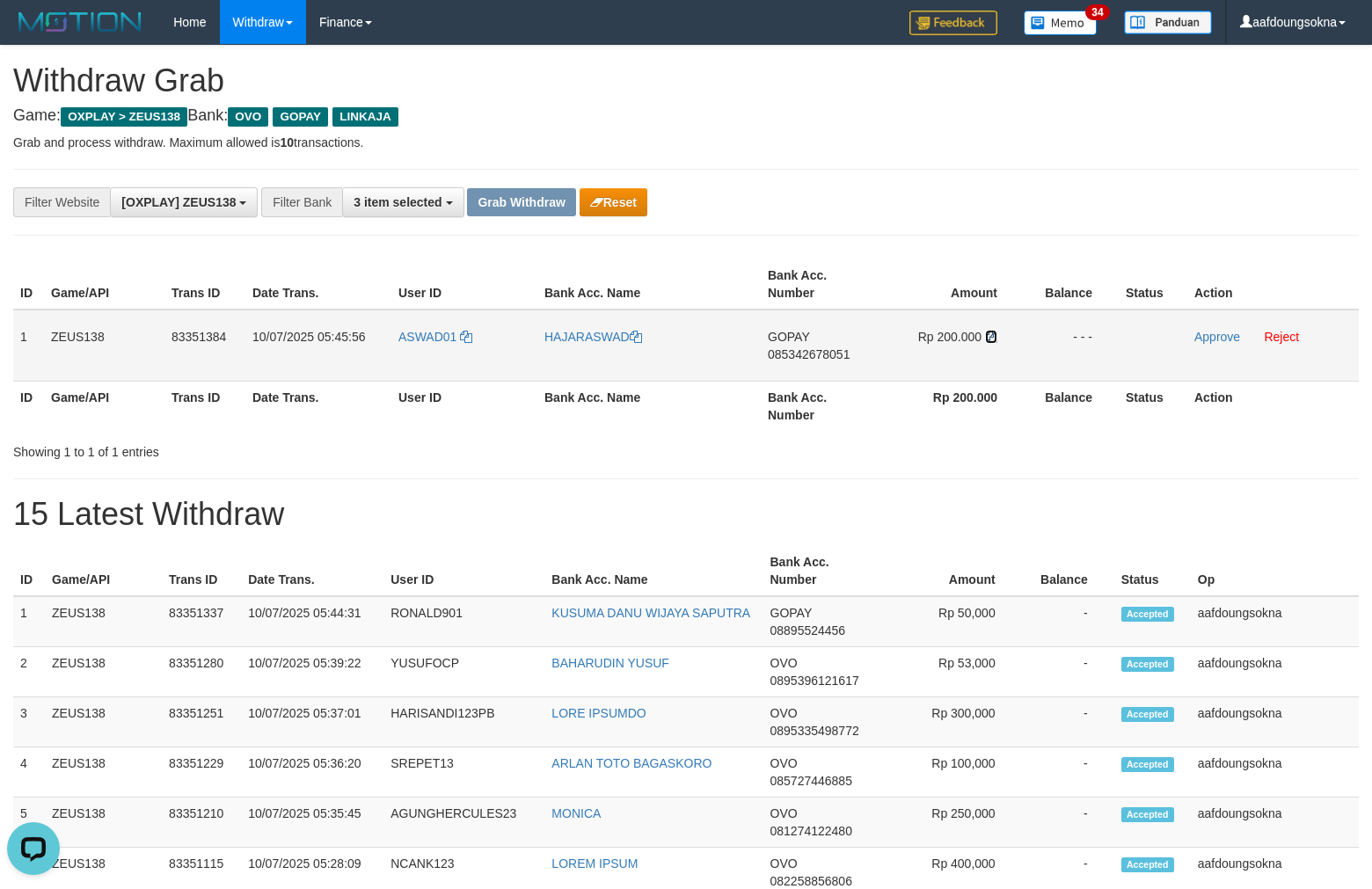 click at bounding box center [636, 337] 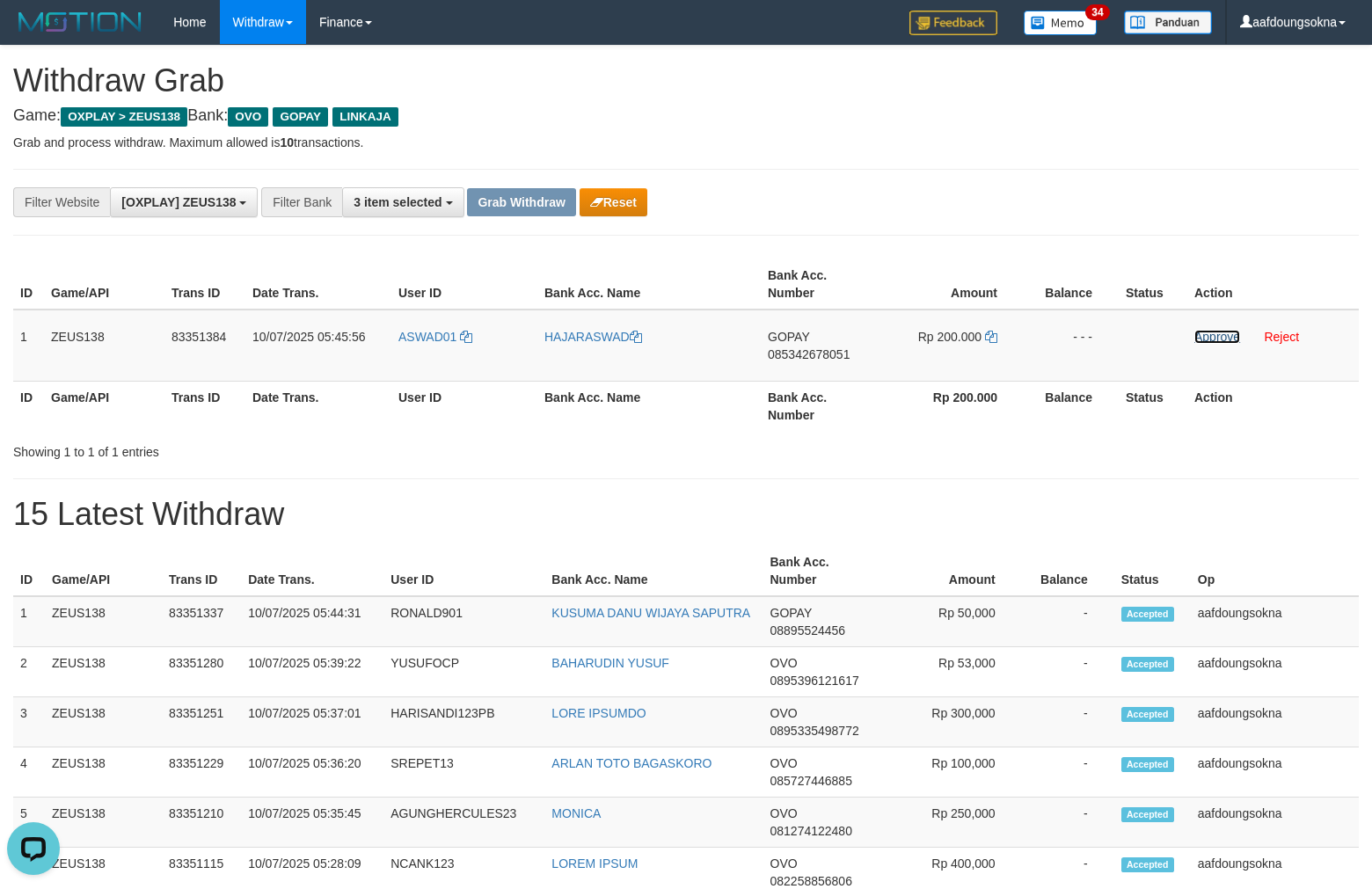 drag, startPoint x: 1208, startPoint y: 330, endPoint x: 774, endPoint y: 203, distance: 452.20018 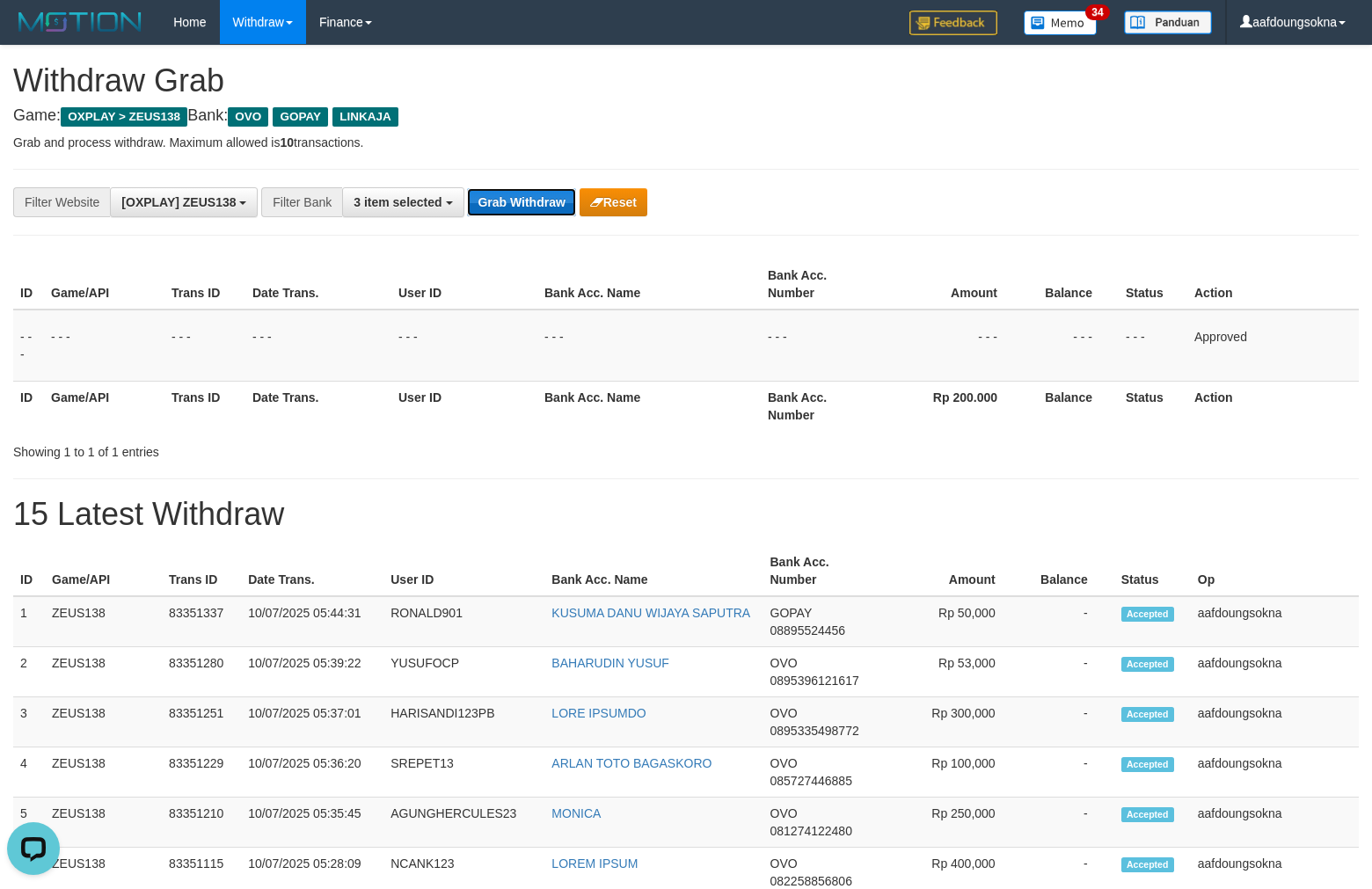 click on "Grab Withdraw" at bounding box center (521, 202) 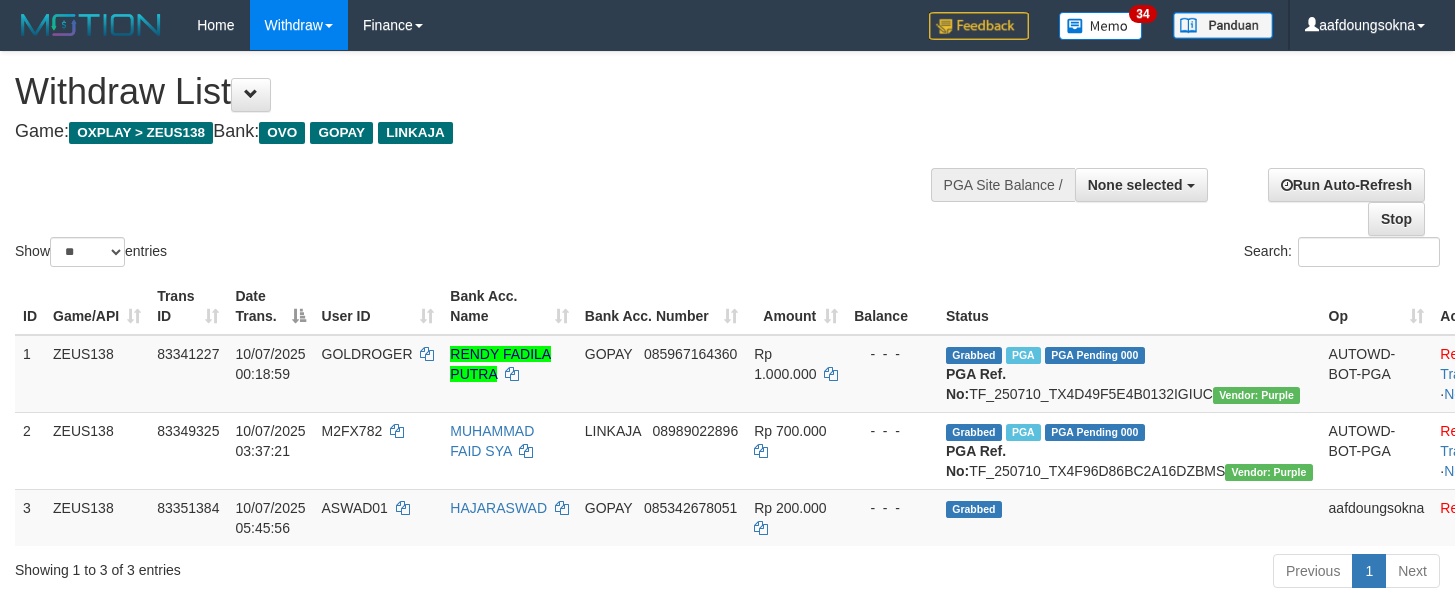 scroll, scrollTop: 356, scrollLeft: 0, axis: vertical 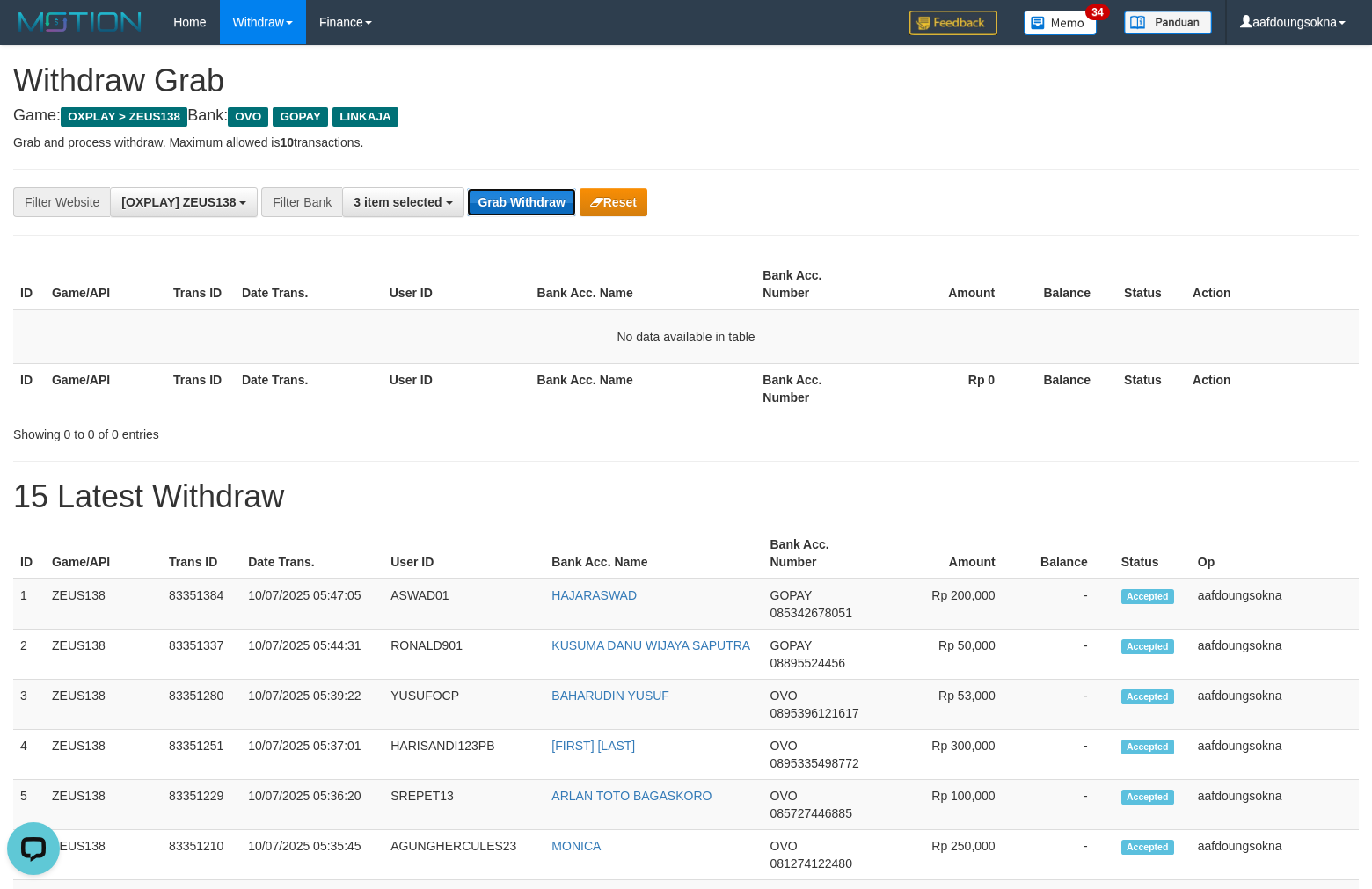 click on "Grab Withdraw" at bounding box center [521, 202] 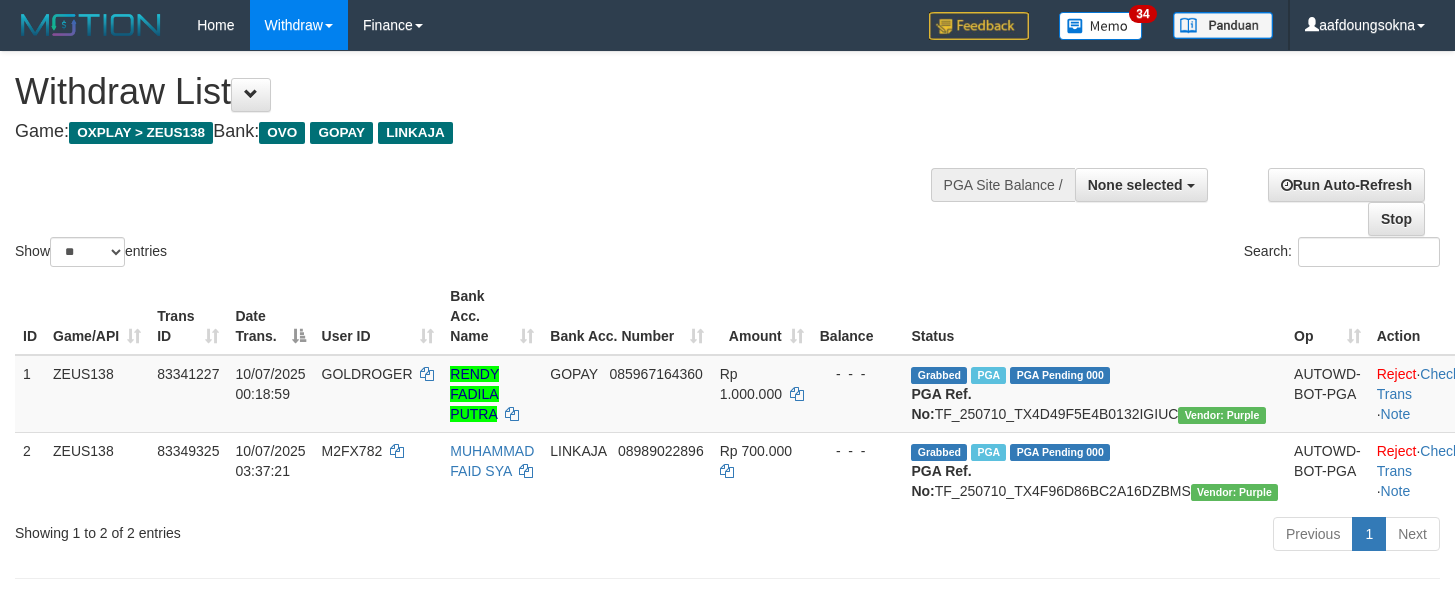 scroll, scrollTop: 356, scrollLeft: 0, axis: vertical 